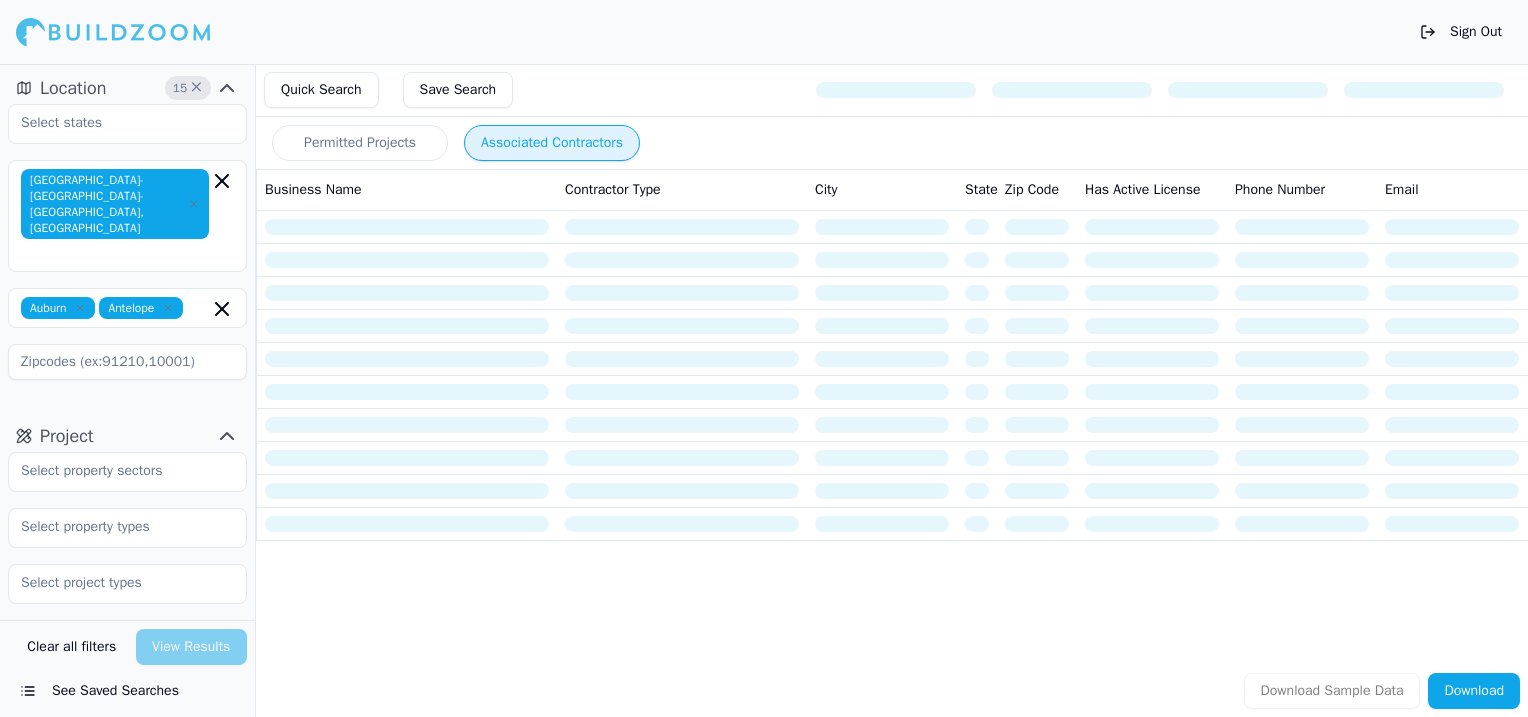scroll, scrollTop: 0, scrollLeft: 0, axis: both 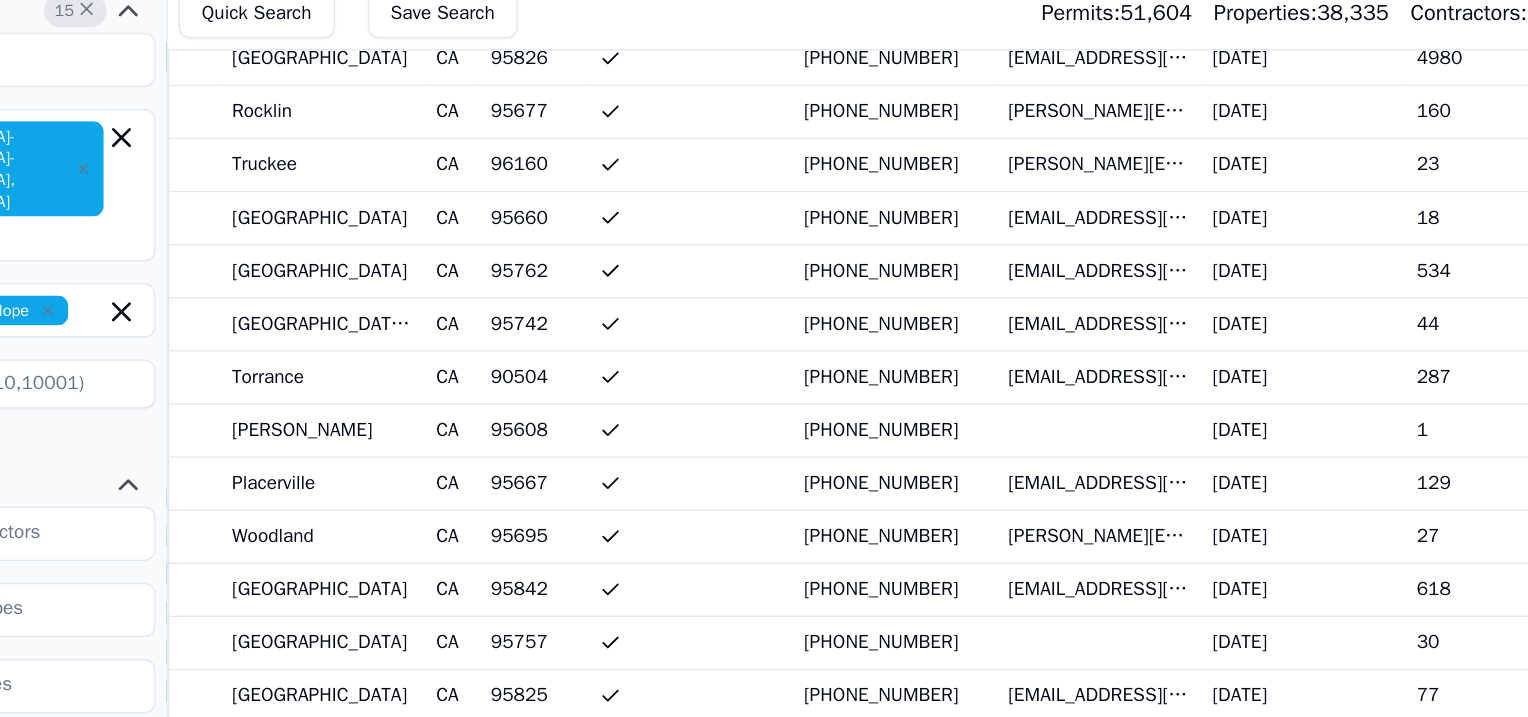 click on "[EMAIL_ADDRESS][DOMAIN_NAME]" at bounding box center [940, 434] 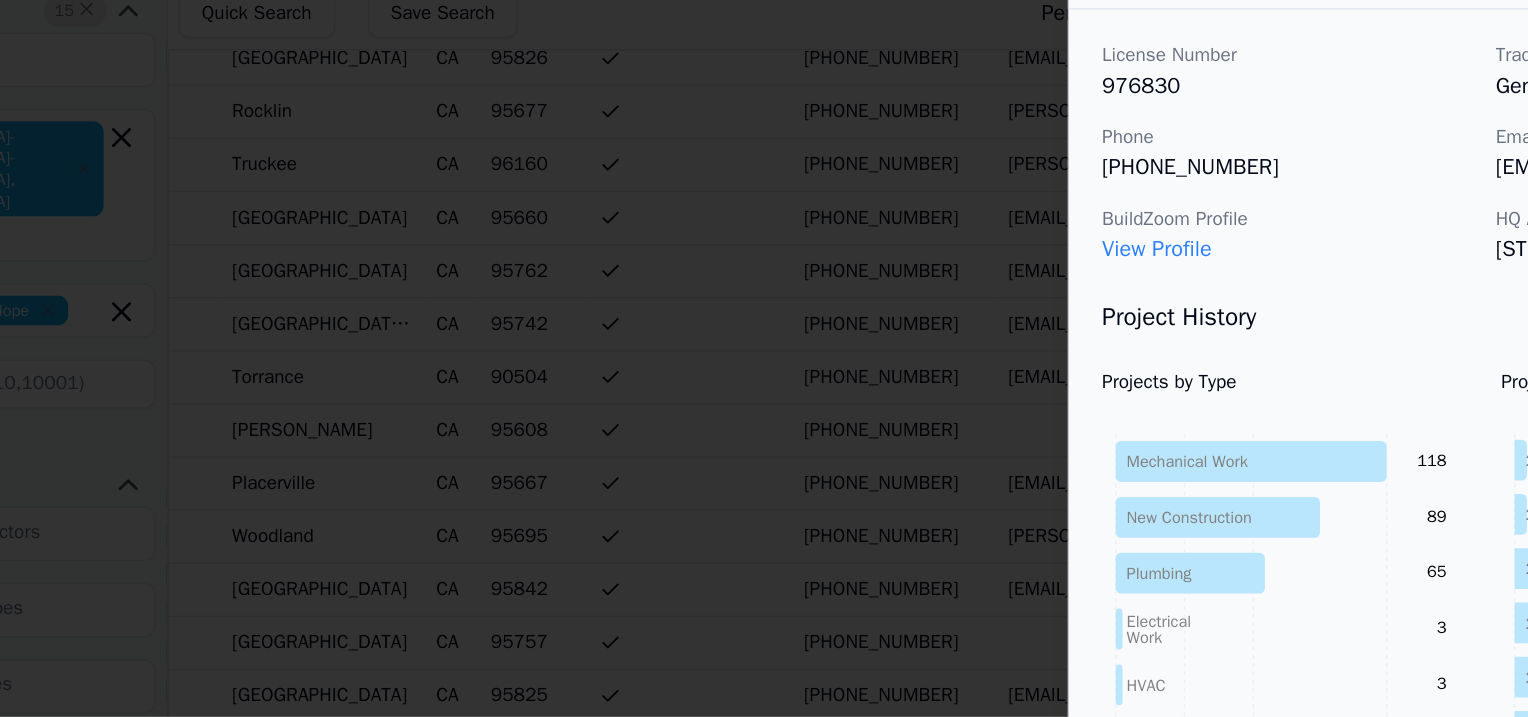 scroll, scrollTop: 64, scrollLeft: 0, axis: vertical 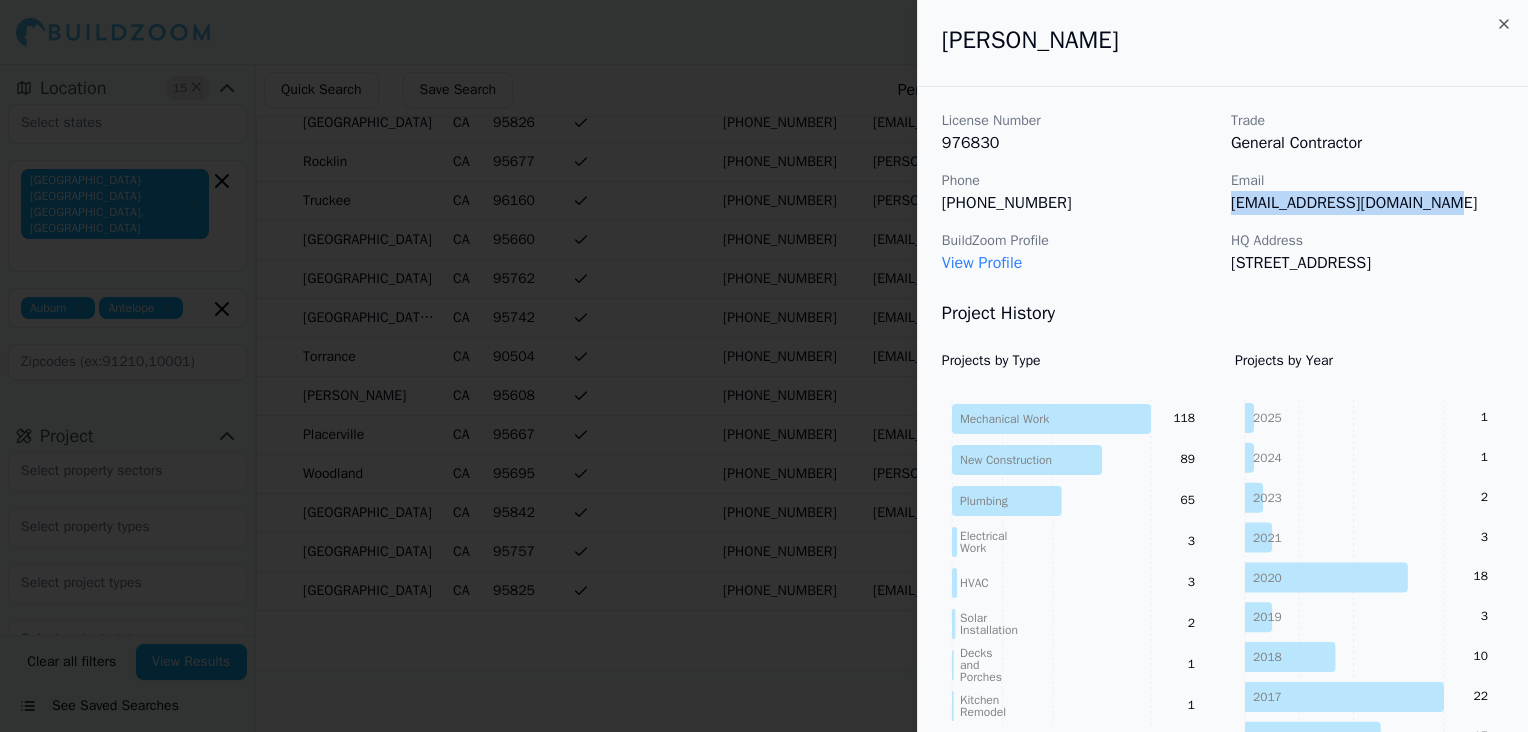 drag, startPoint x: 1320, startPoint y: 186, endPoint x: 1450, endPoint y: 198, distance: 130.55267 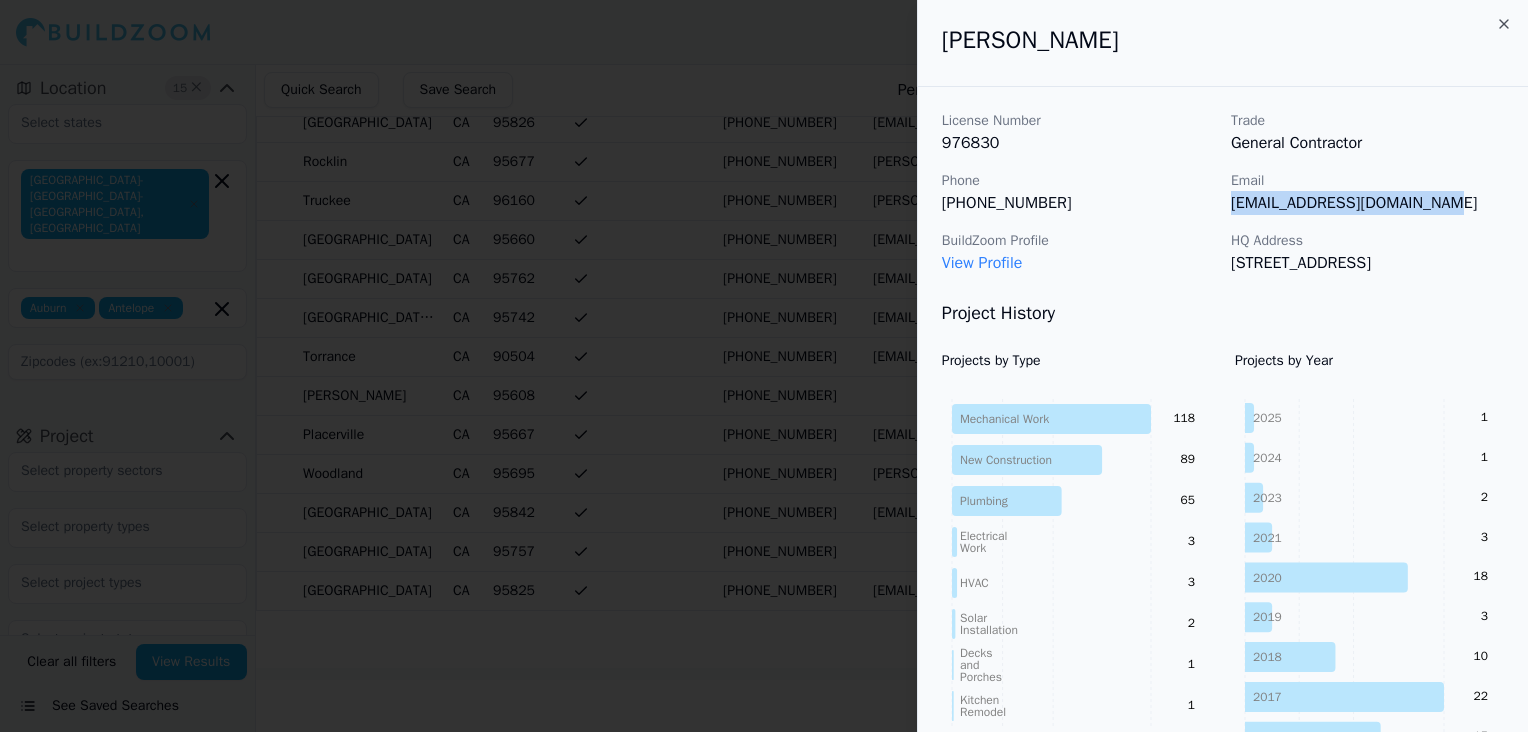 click on "Email [EMAIL_ADDRESS][DOMAIN_NAME]" at bounding box center (1367, 193) 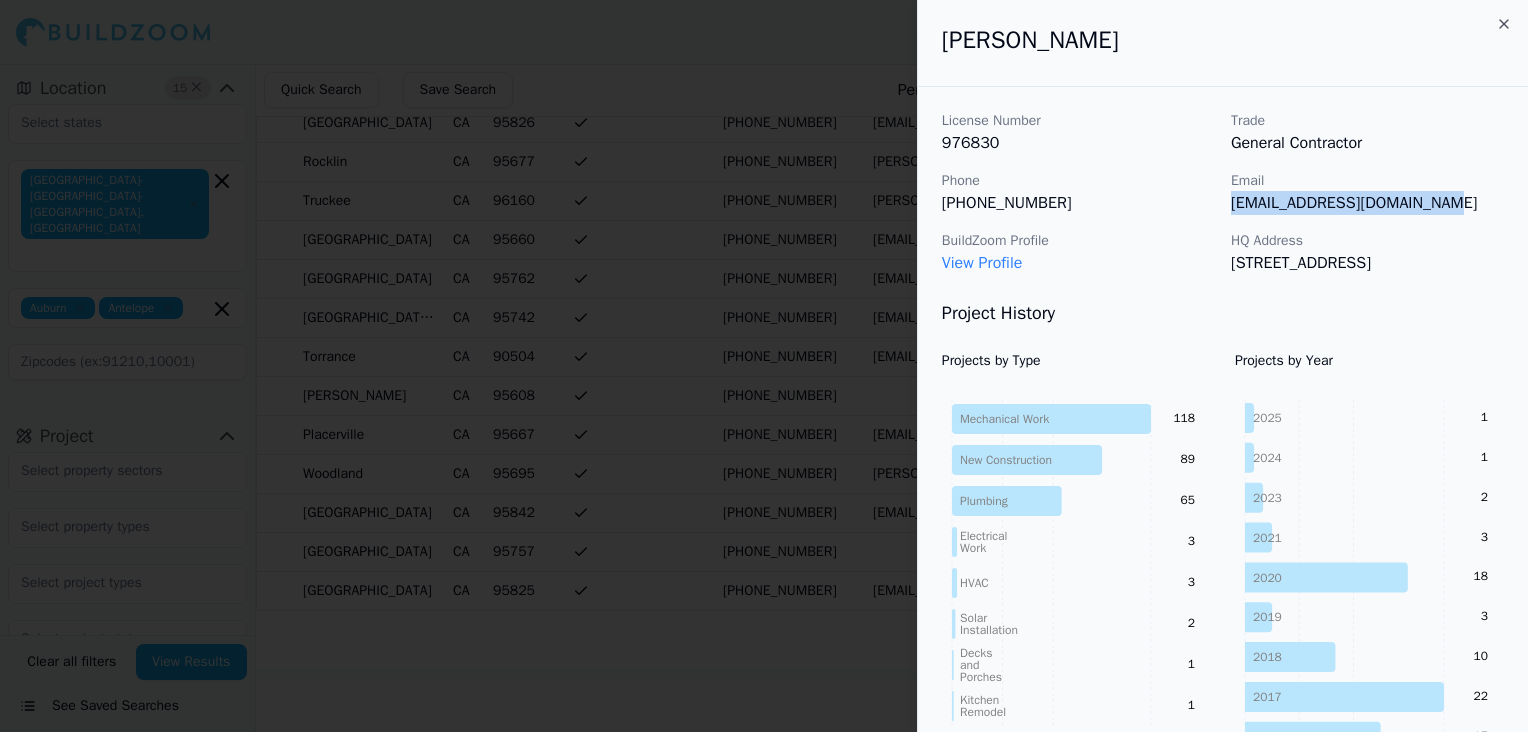 copy on "[EMAIL_ADDRESS][DOMAIN_NAME]" 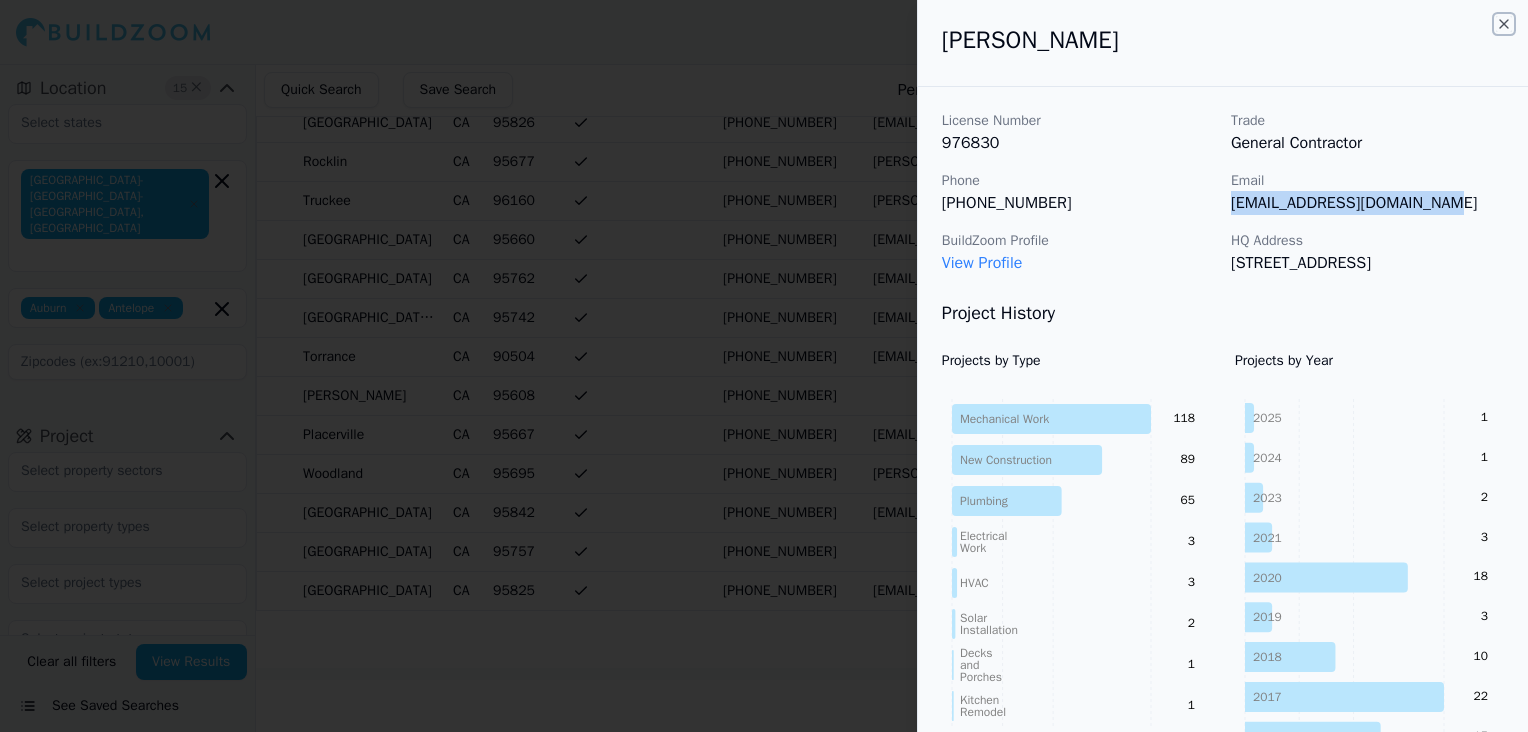 click 